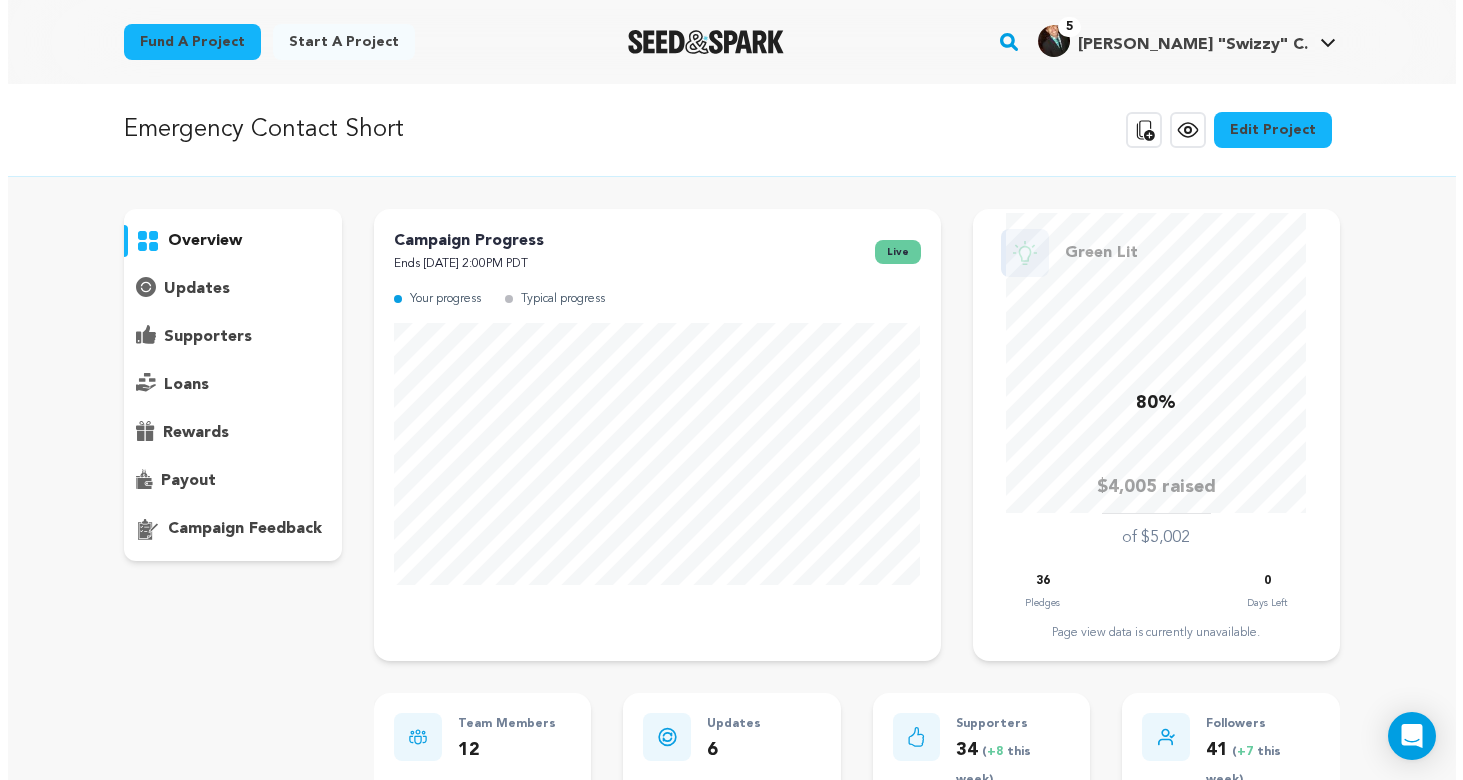 scroll, scrollTop: 100, scrollLeft: 0, axis: vertical 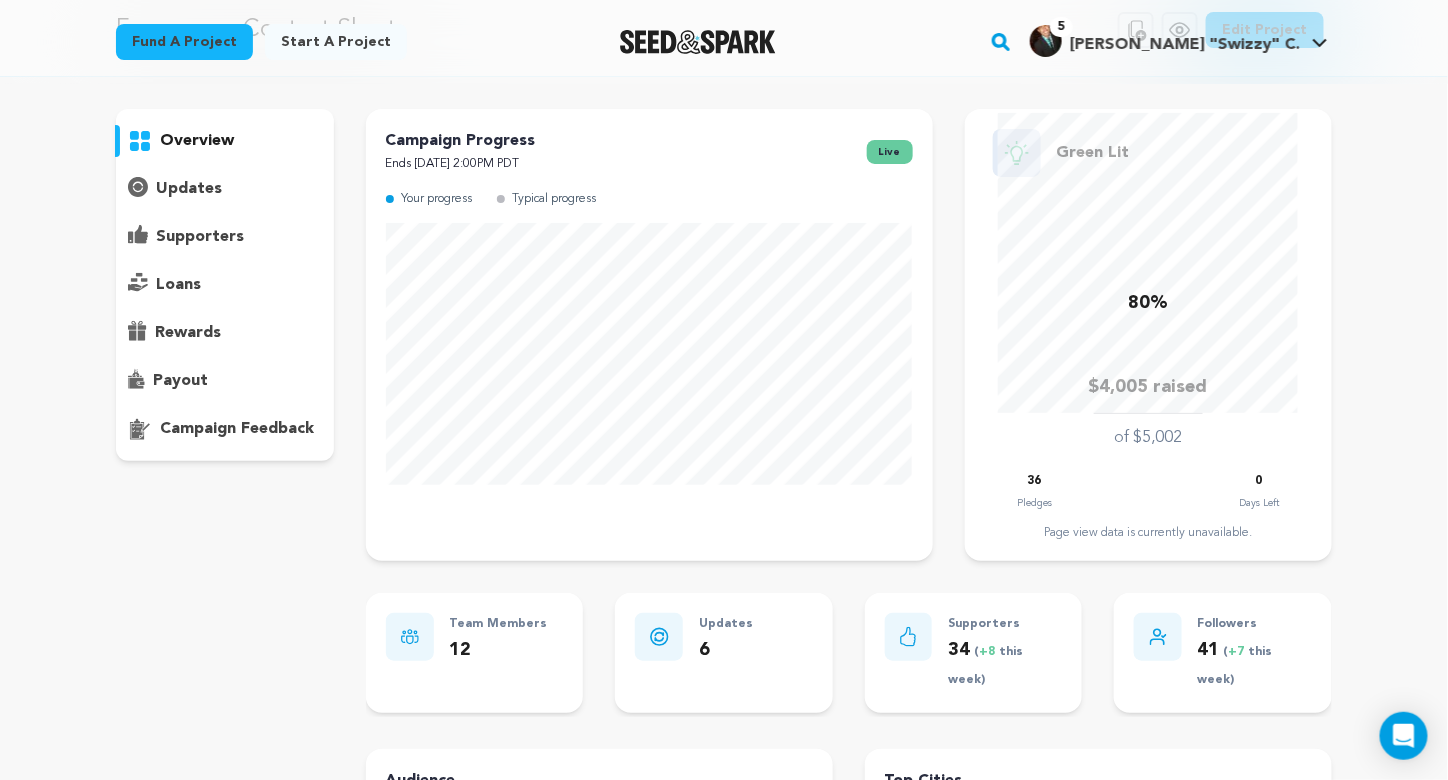 click on "supporters" at bounding box center [200, 237] 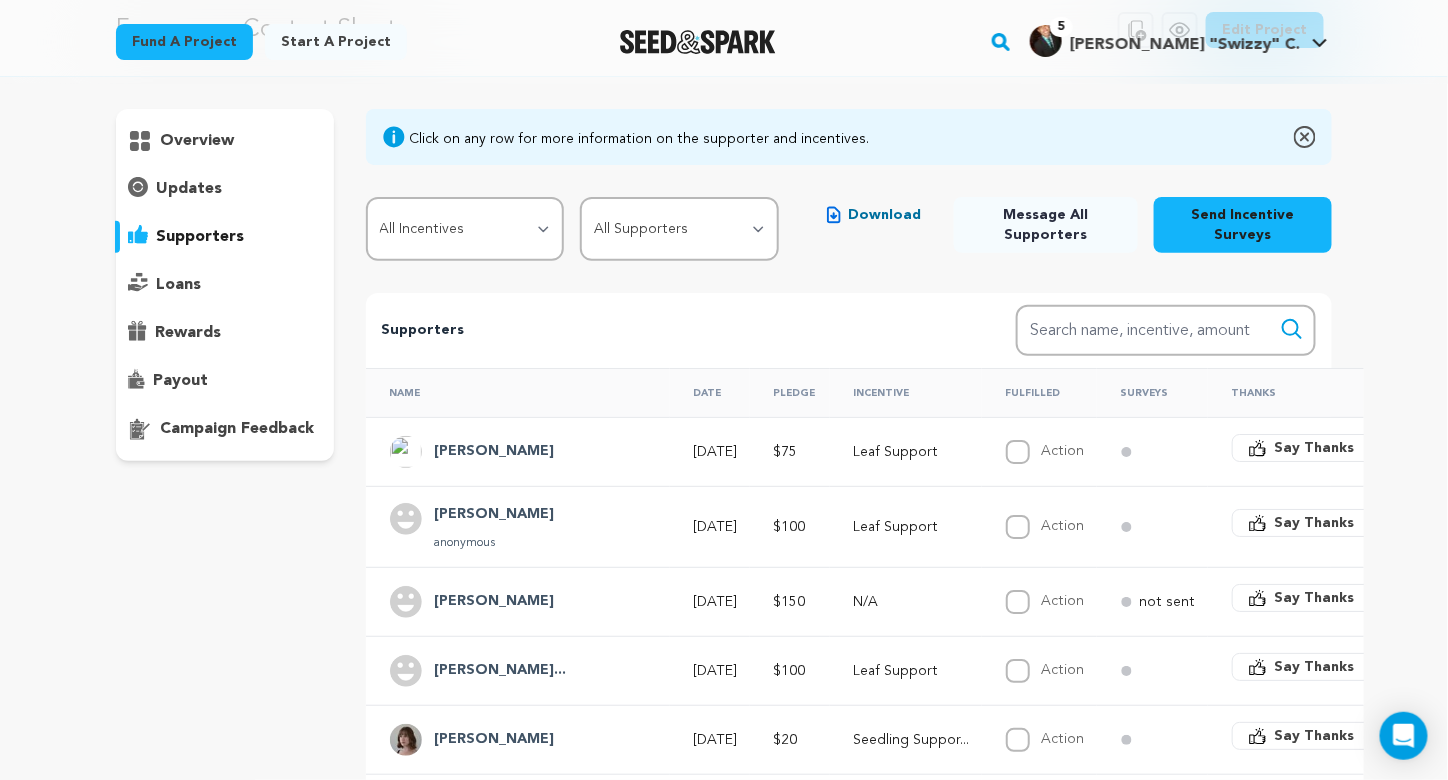 click on "Download" at bounding box center (885, 215) 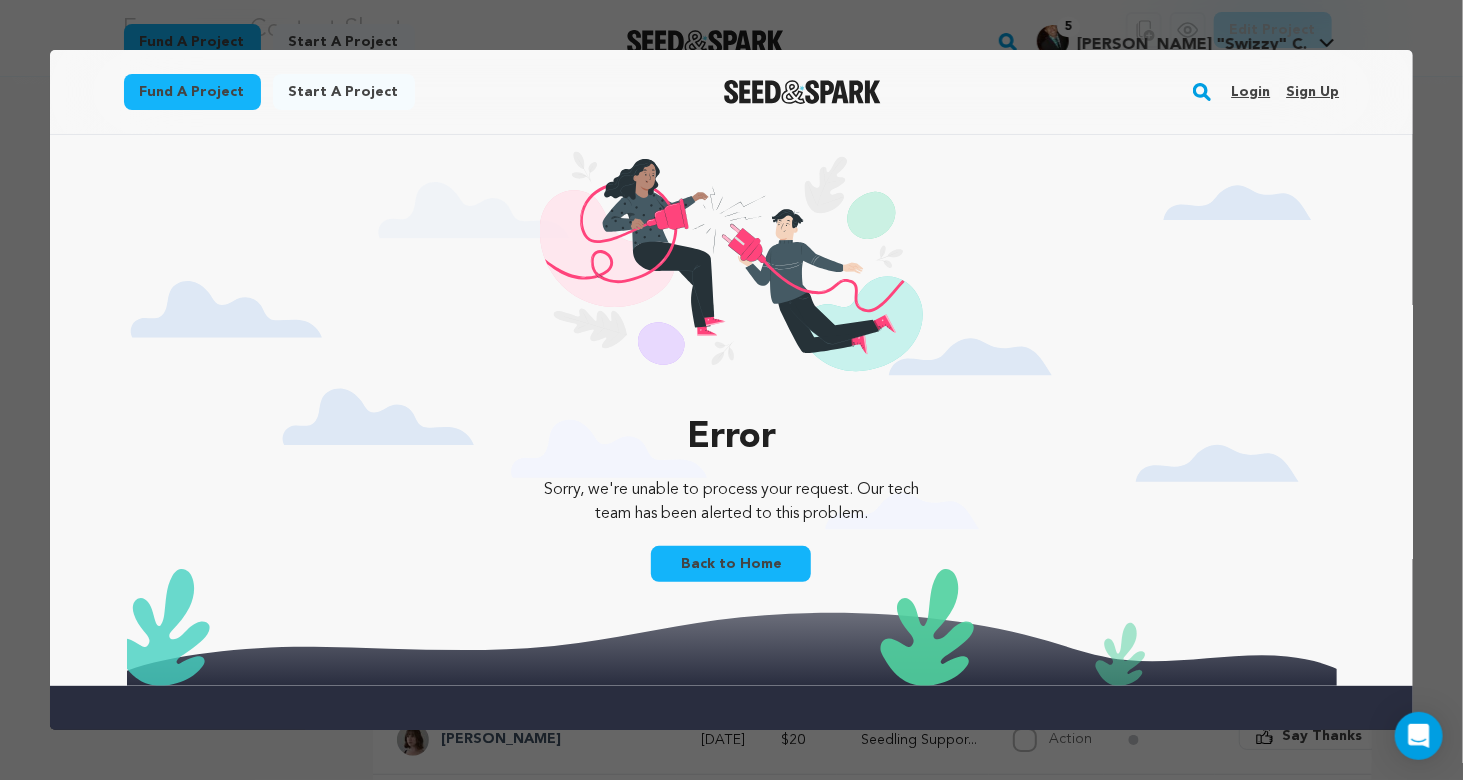 scroll, scrollTop: 0, scrollLeft: 0, axis: both 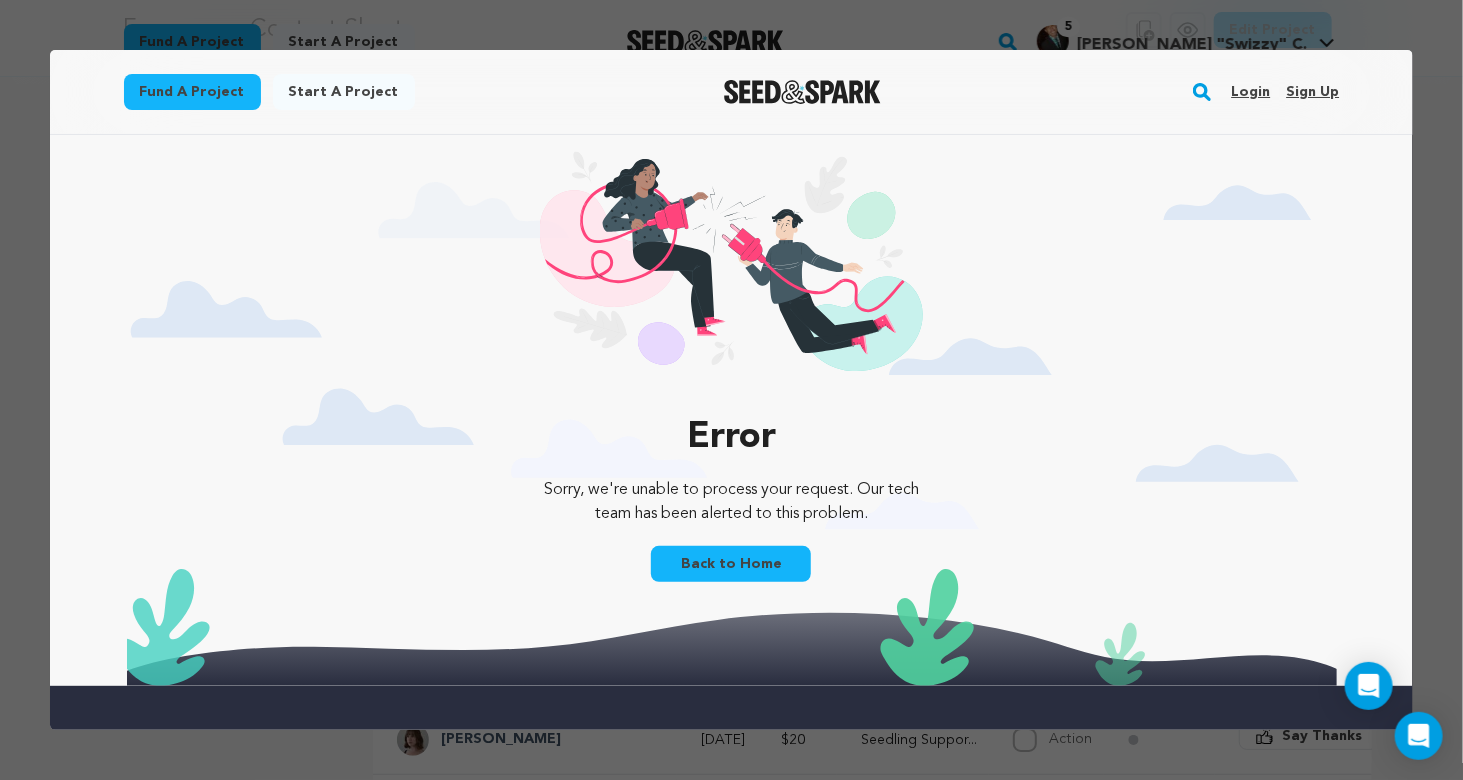 click on "Back to Home" at bounding box center [730, 563] 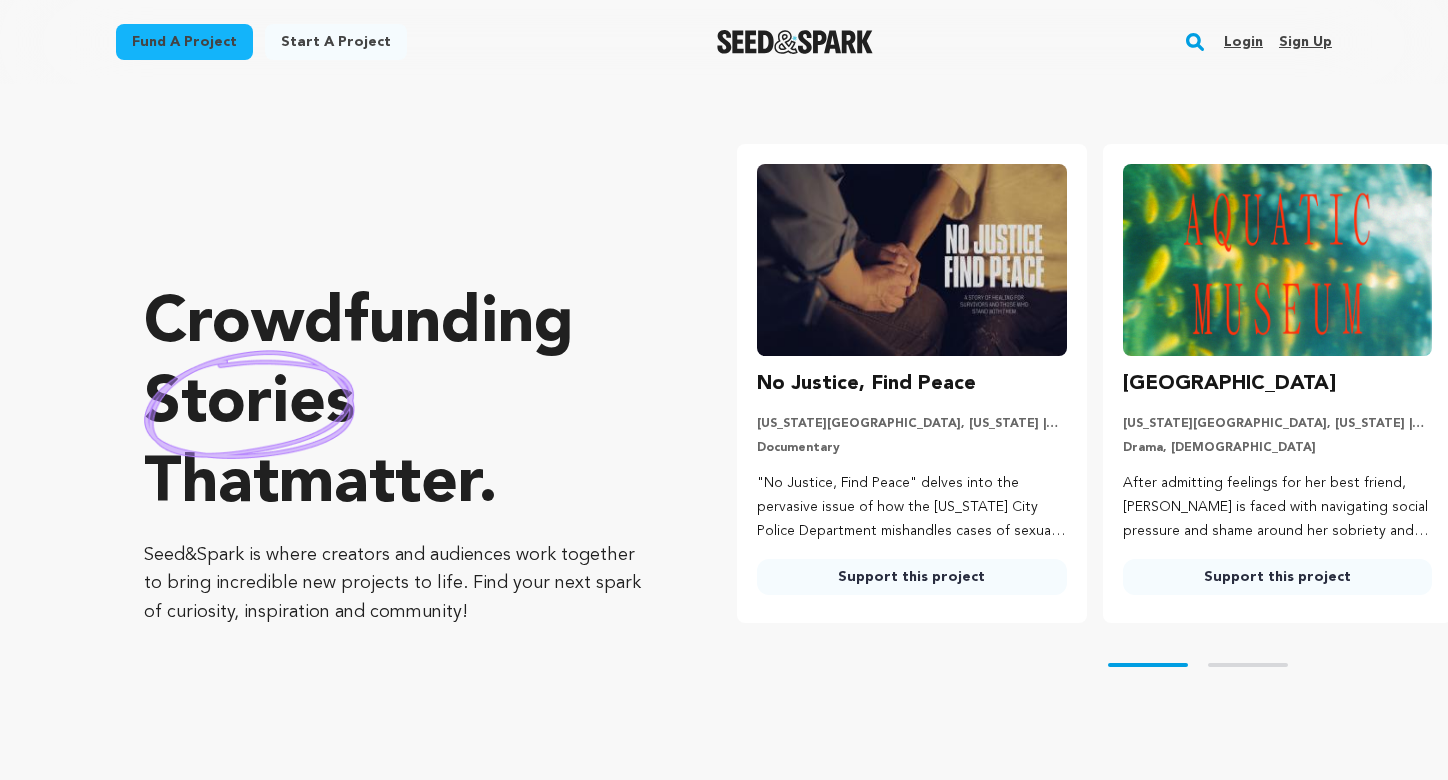 scroll, scrollTop: 0, scrollLeft: 0, axis: both 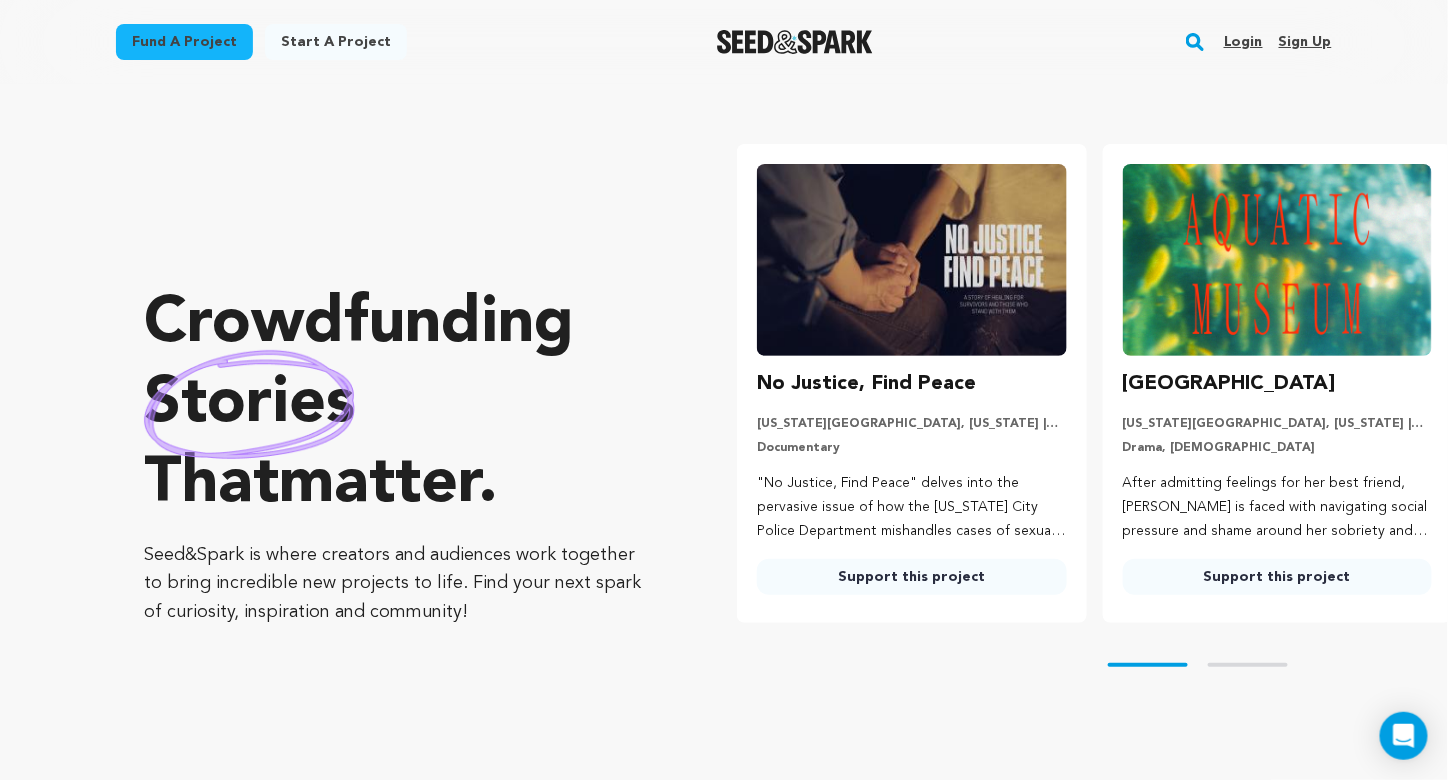click on "Login" at bounding box center [1243, 42] 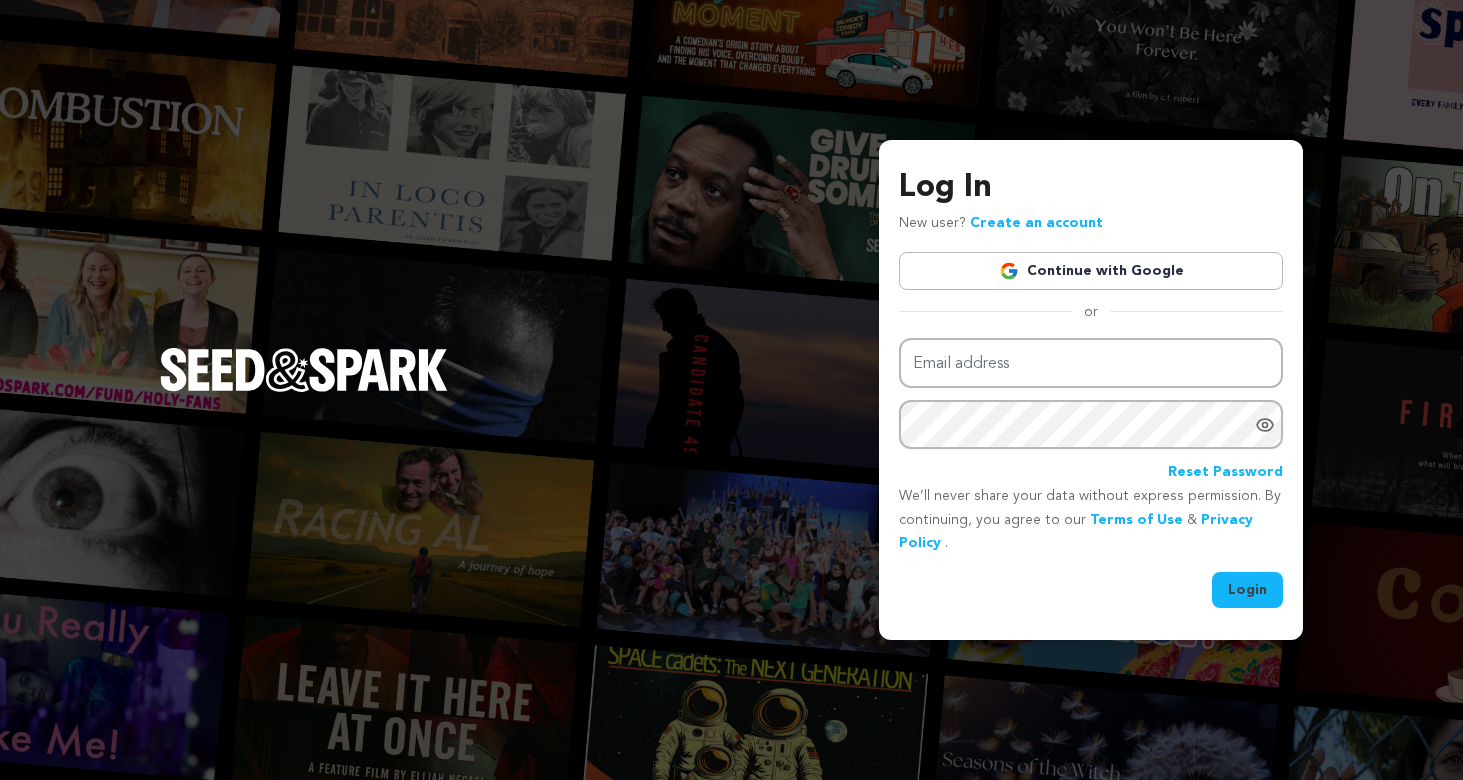 scroll, scrollTop: 0, scrollLeft: 0, axis: both 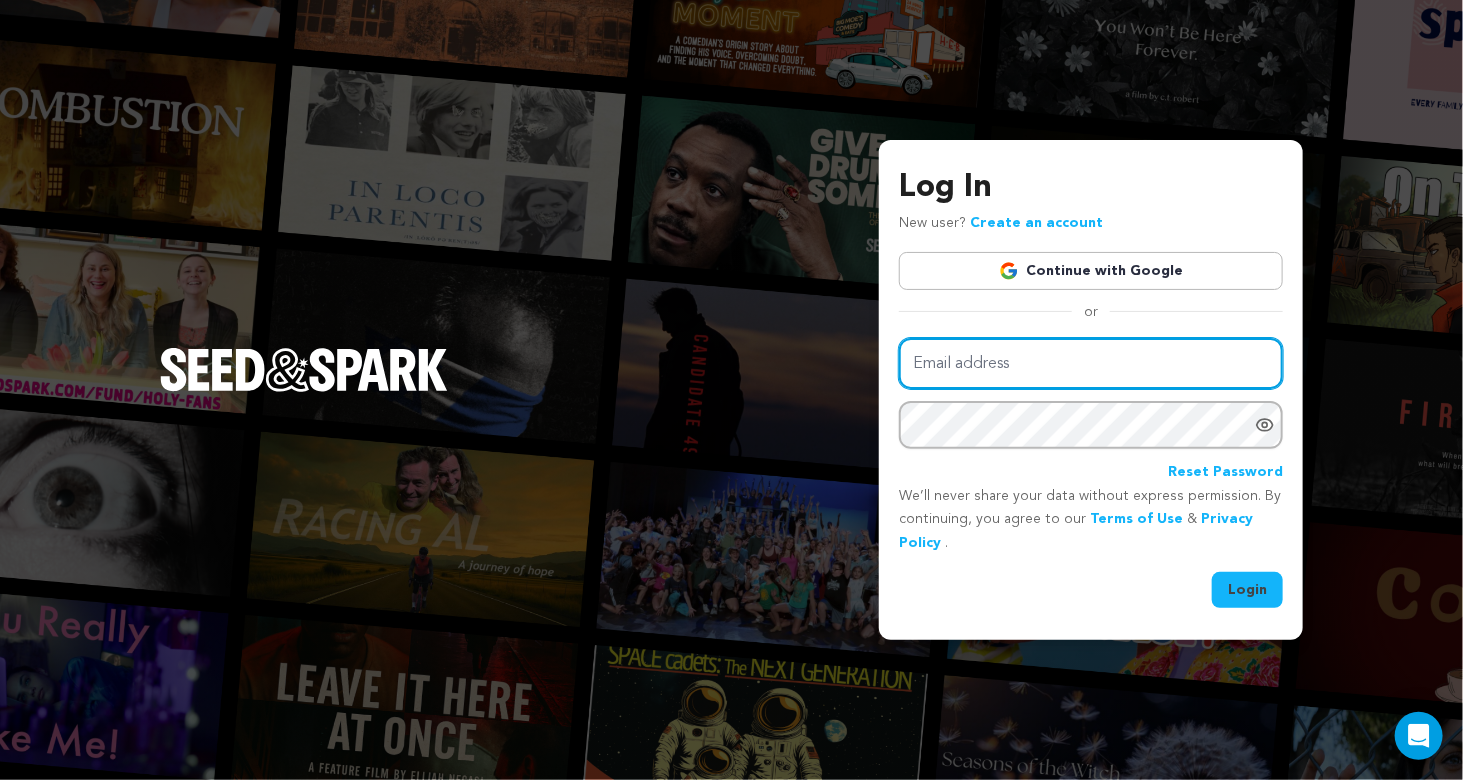 click on "Email address" at bounding box center [1091, 363] 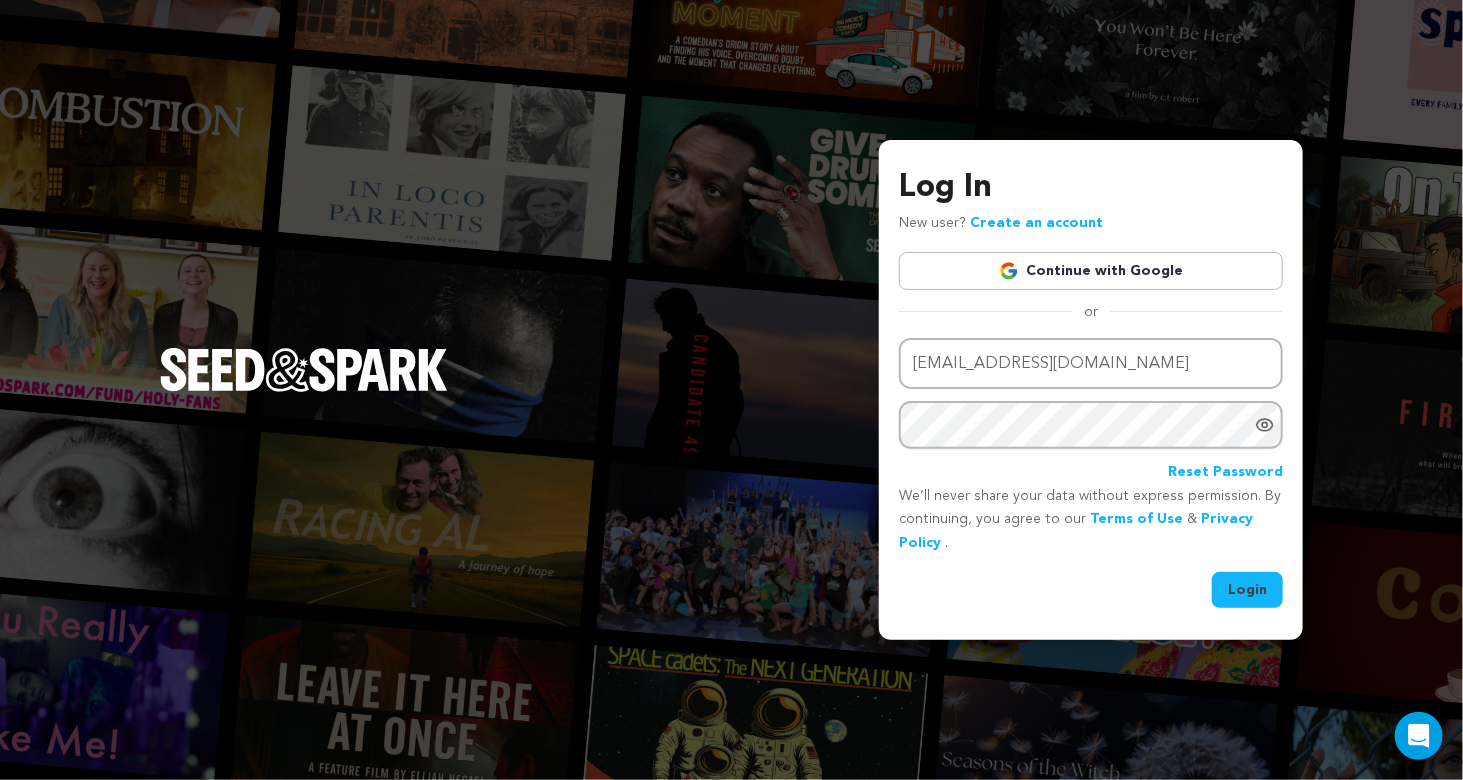 click on "Log In
New user?
Create
an account
Continue with Google
or
Email address
jccali1214@yahoo.com
Password" at bounding box center (731, 390) 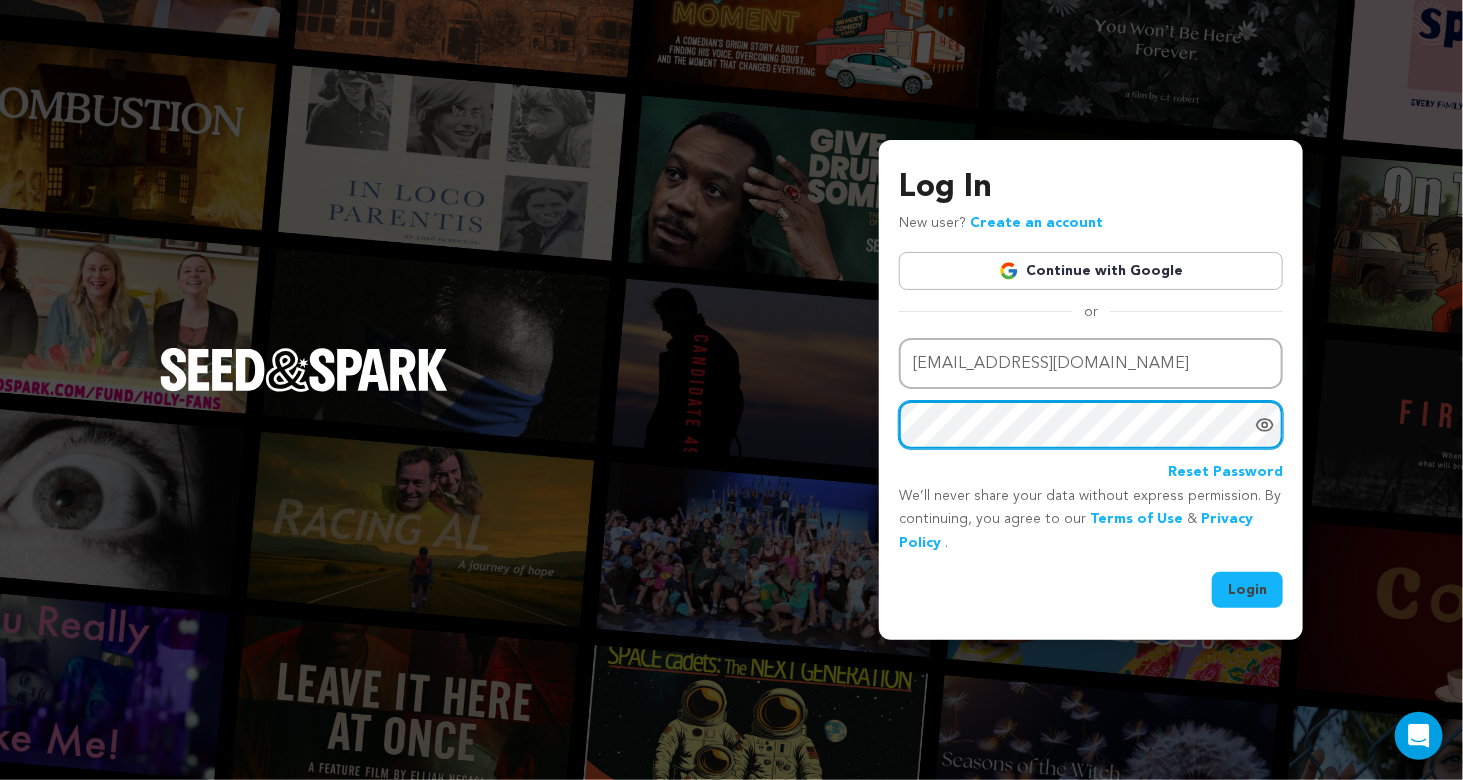 click on "Login" at bounding box center [1247, 590] 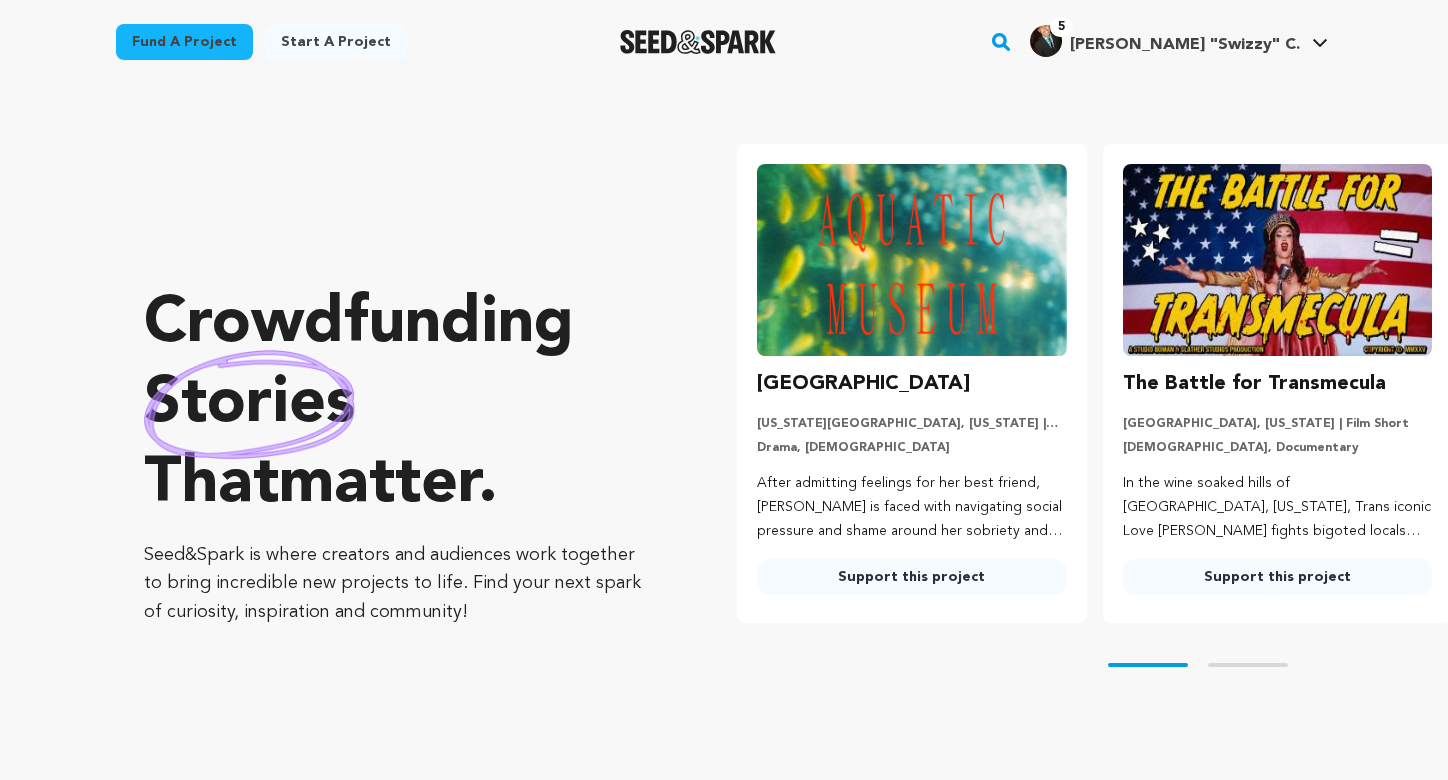scroll, scrollTop: 0, scrollLeft: 0, axis: both 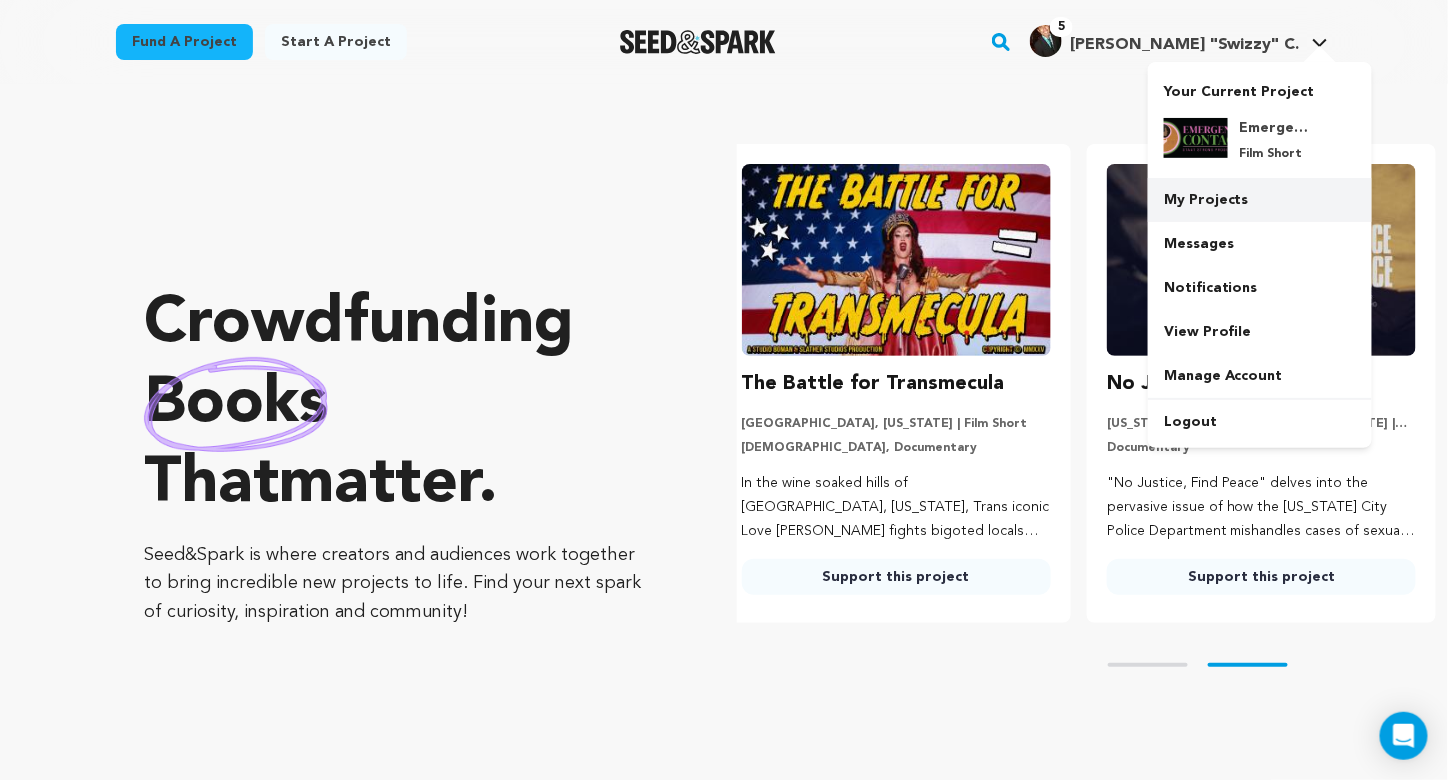 click on "My Projects" at bounding box center [1260, 200] 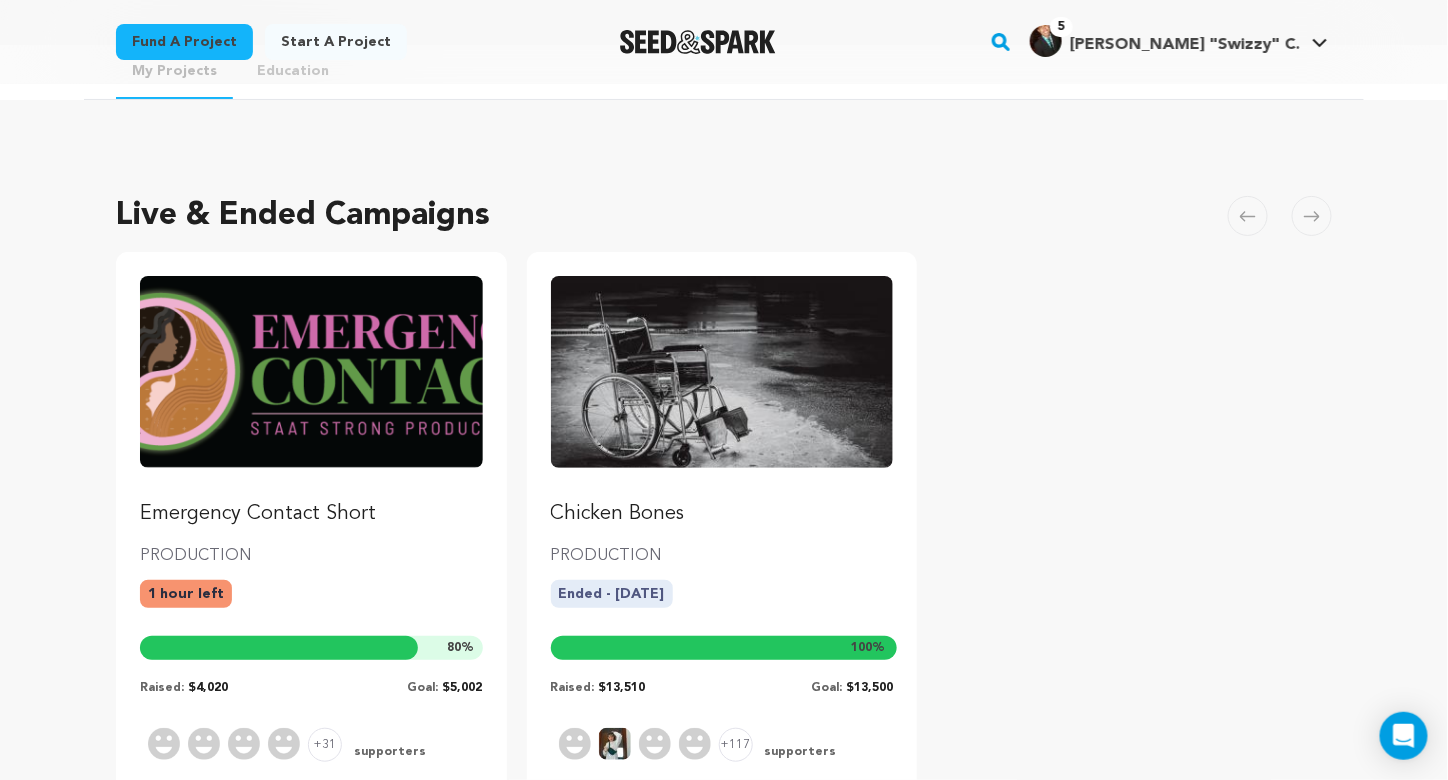 scroll, scrollTop: 200, scrollLeft: 0, axis: vertical 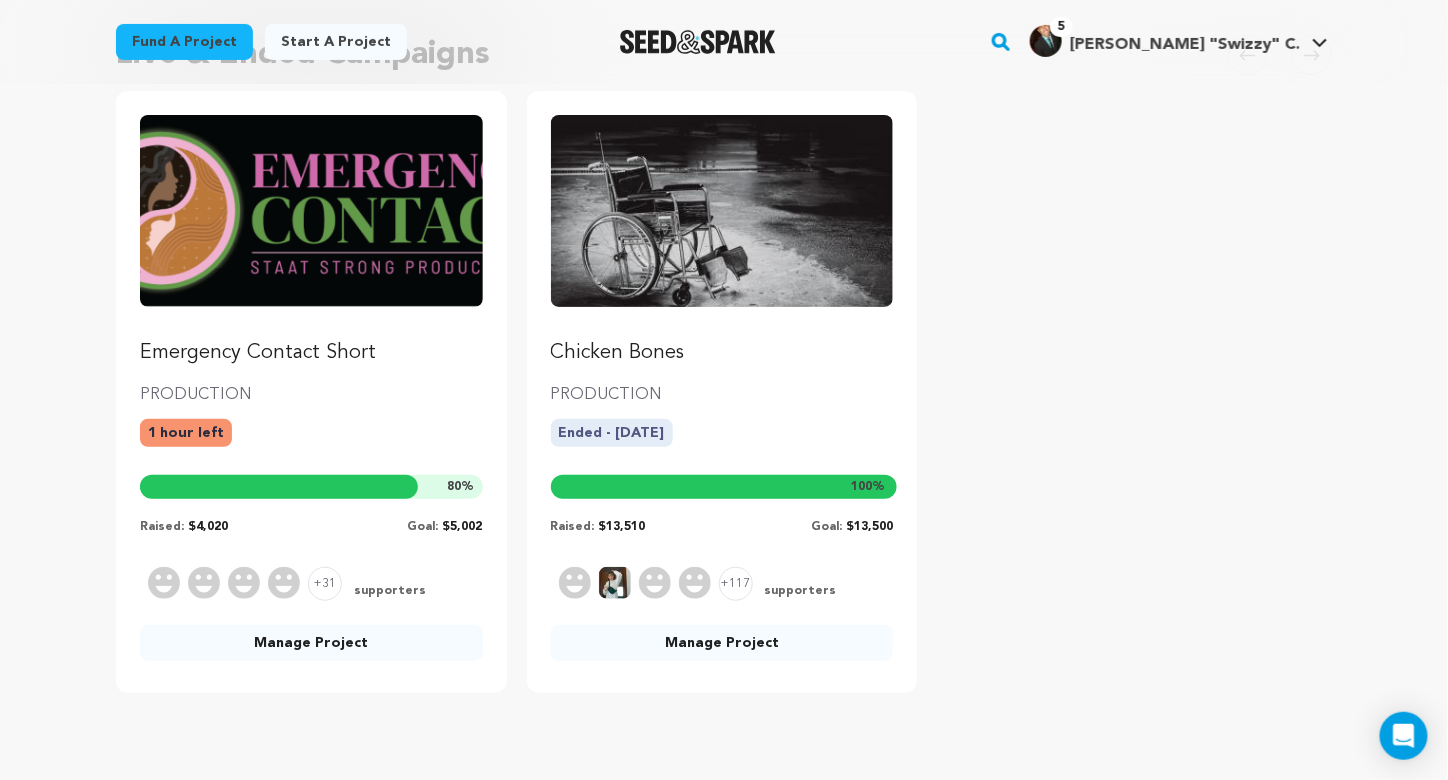 click on "Emergency Contact Short" at bounding box center [311, 353] 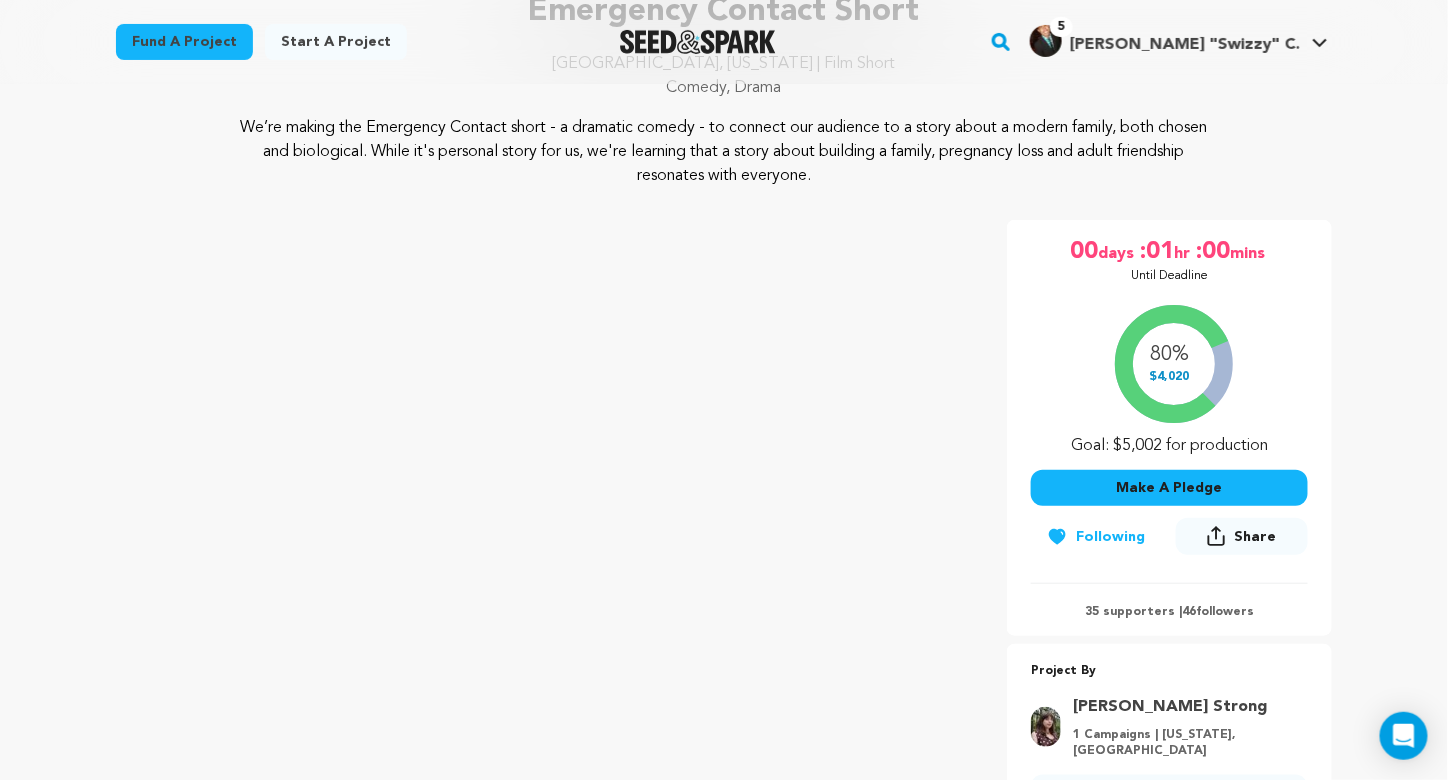 scroll, scrollTop: 0, scrollLeft: 0, axis: both 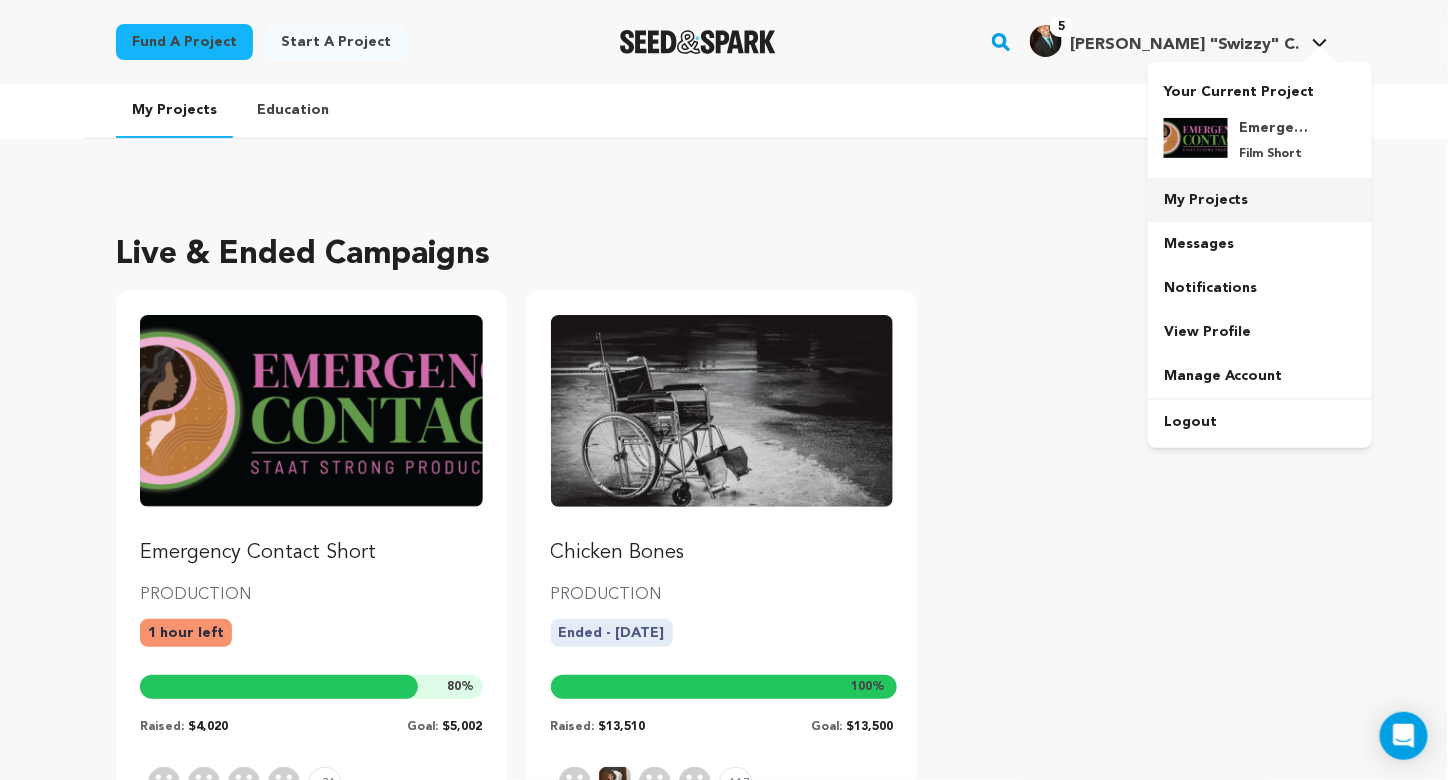 click on "My Projects" at bounding box center [1260, 200] 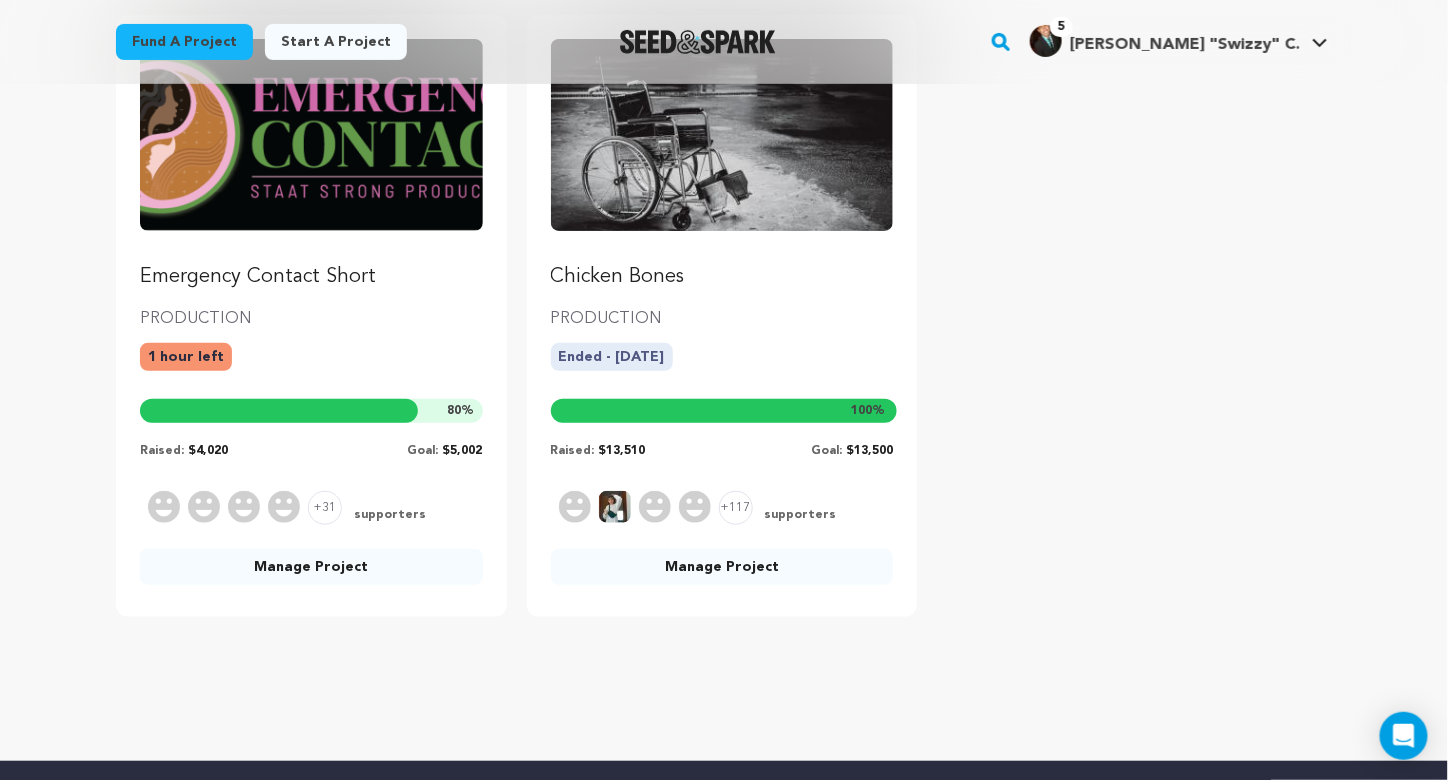 scroll, scrollTop: 400, scrollLeft: 0, axis: vertical 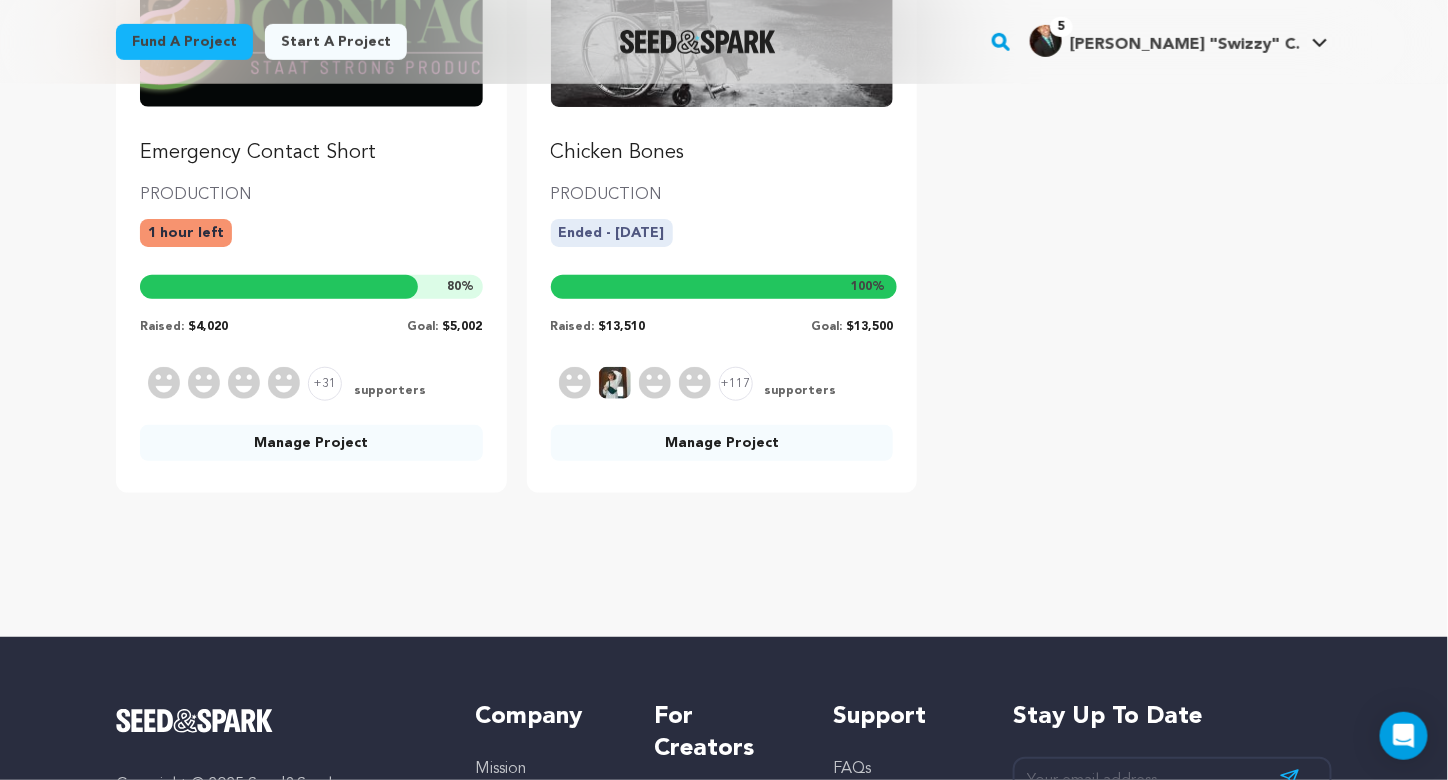 click on "Manage Project" at bounding box center (311, 443) 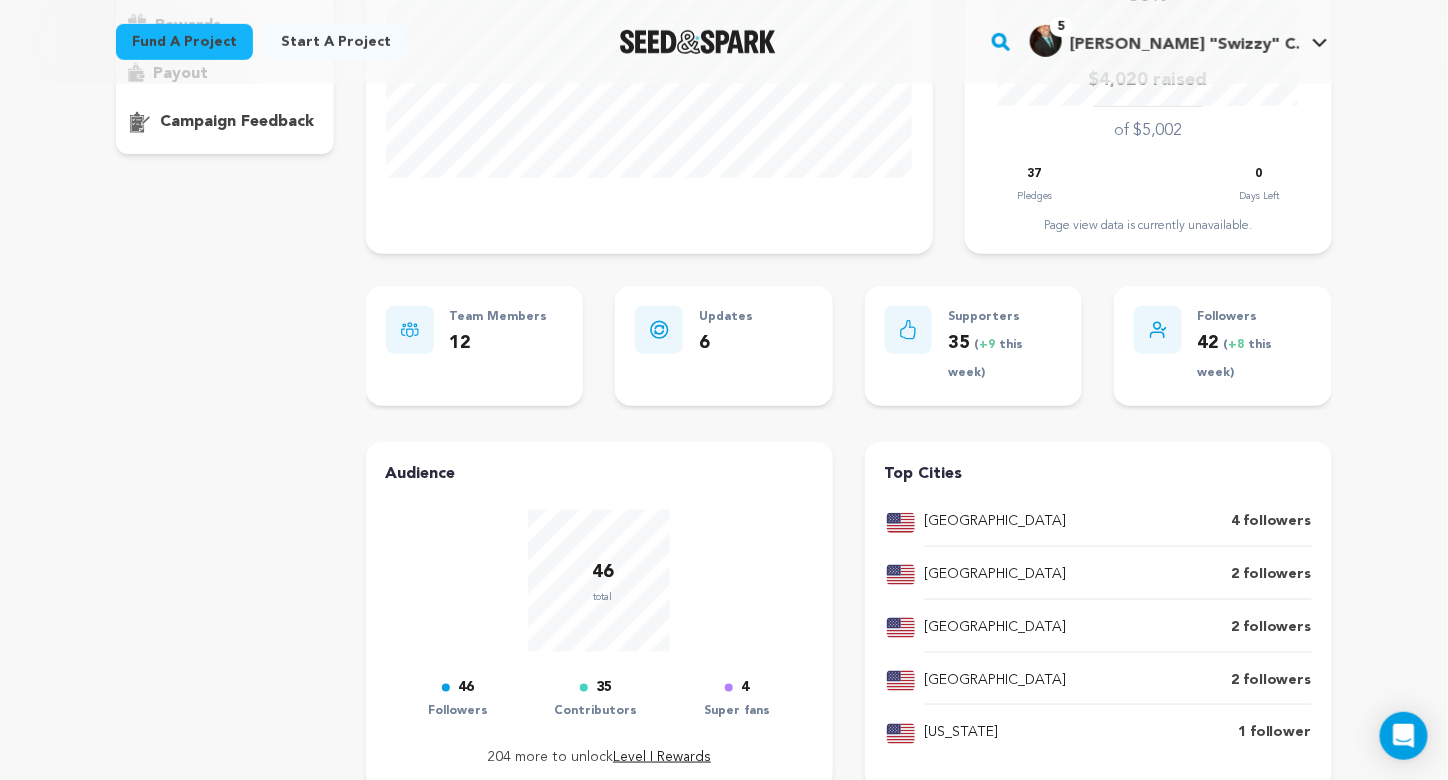 scroll, scrollTop: 400, scrollLeft: 0, axis: vertical 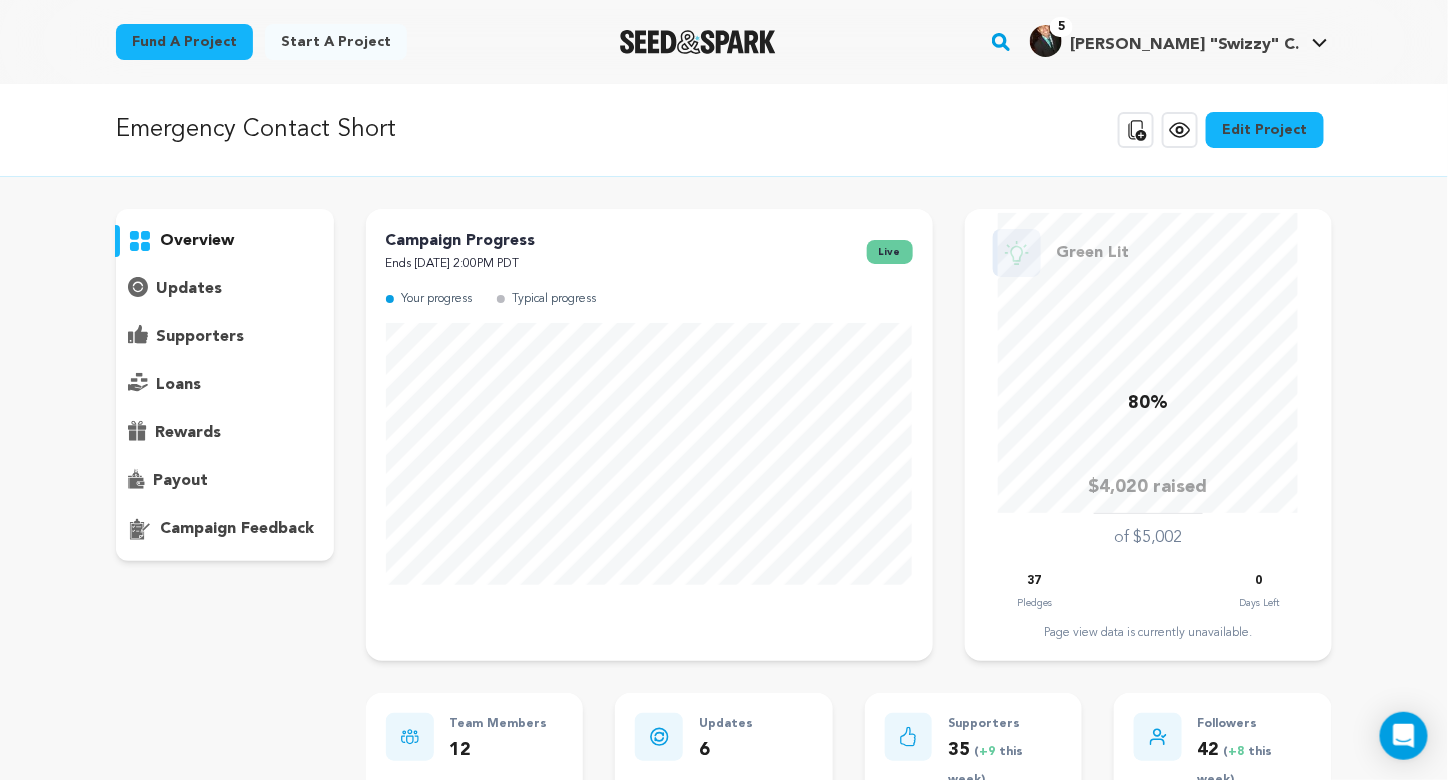 click on "supporters" at bounding box center [200, 337] 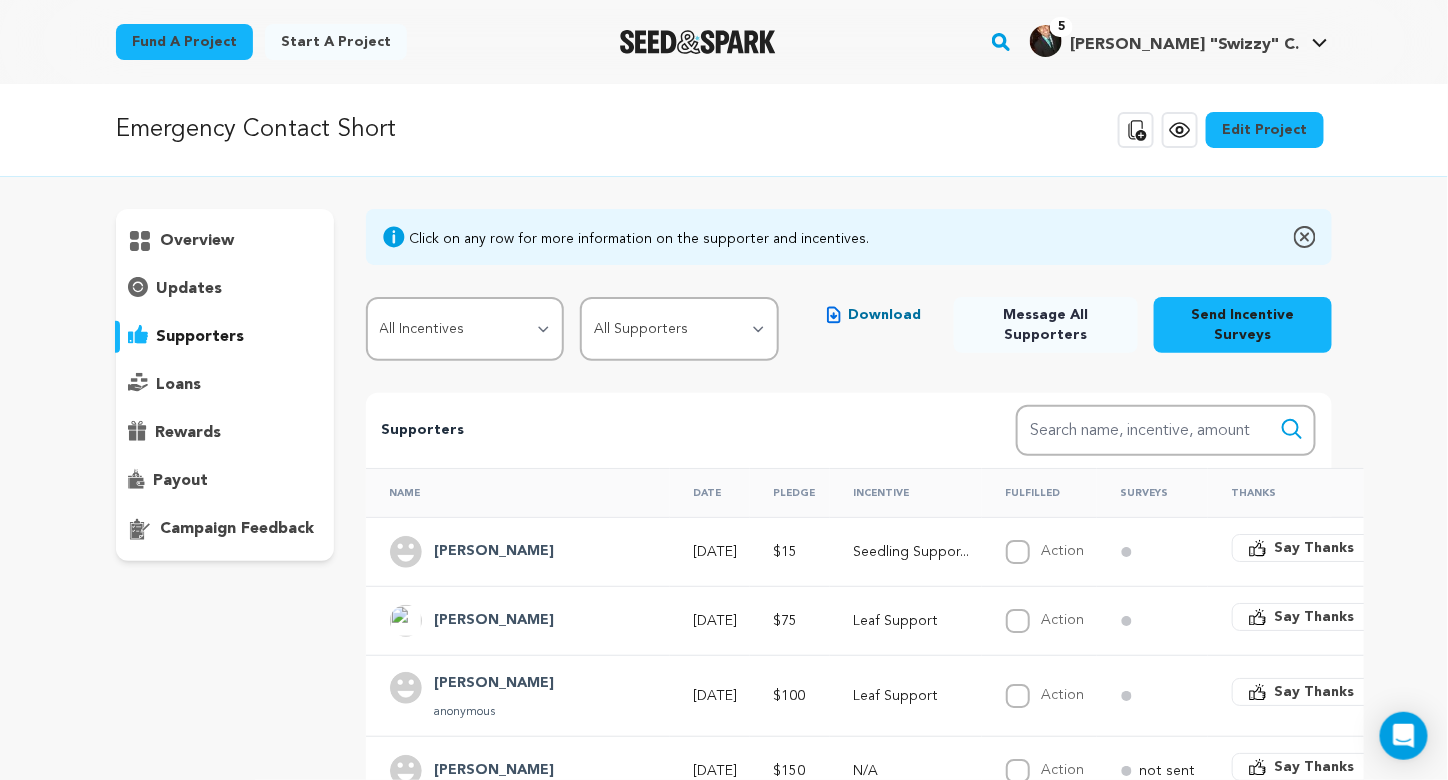 click on "Download" at bounding box center [885, 315] 